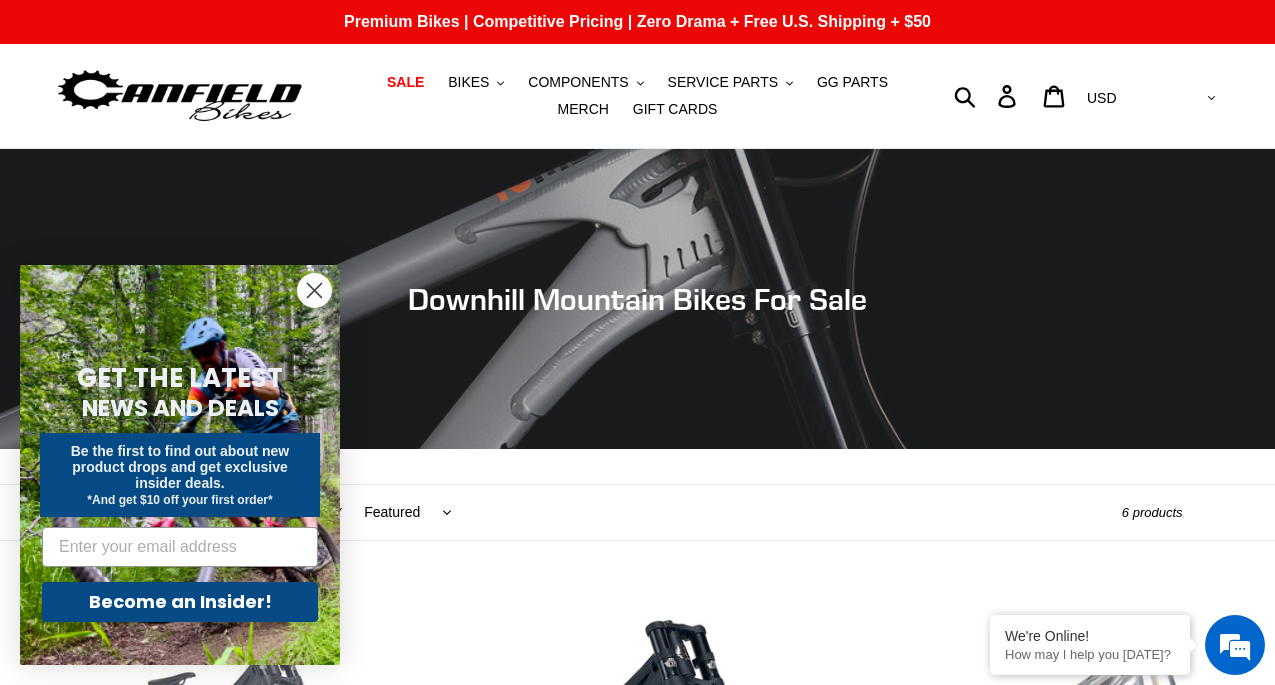scroll, scrollTop: 365, scrollLeft: 0, axis: vertical 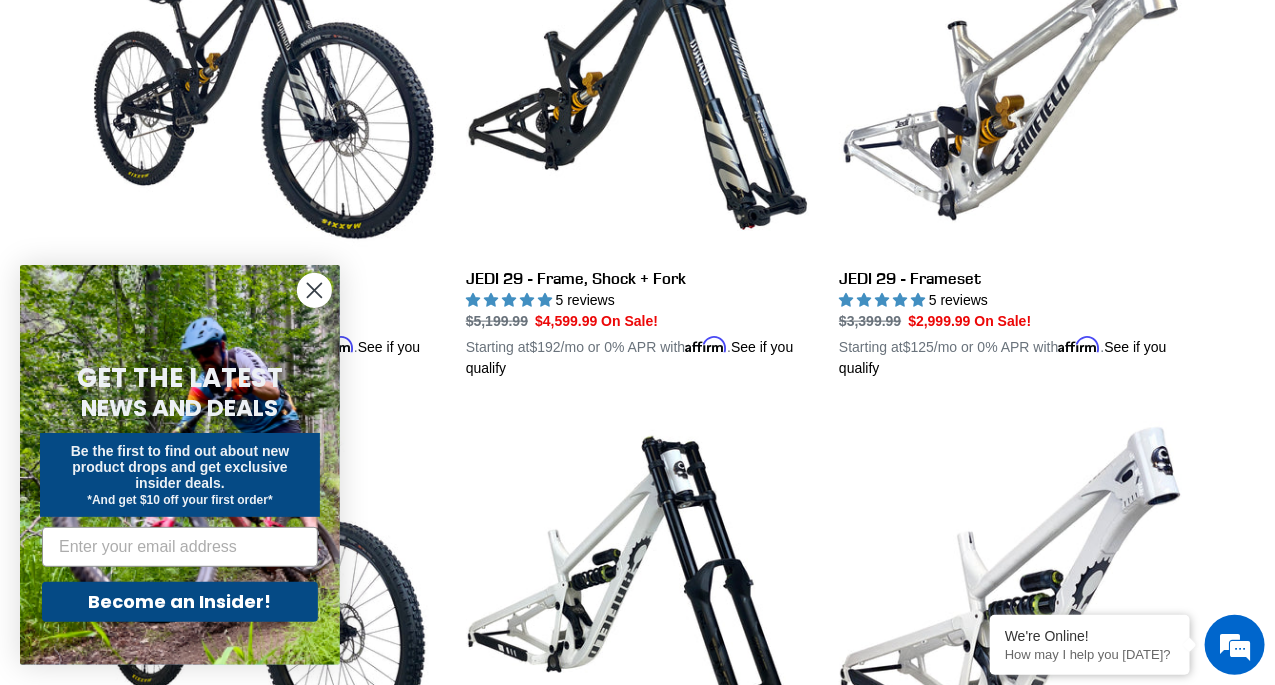 click 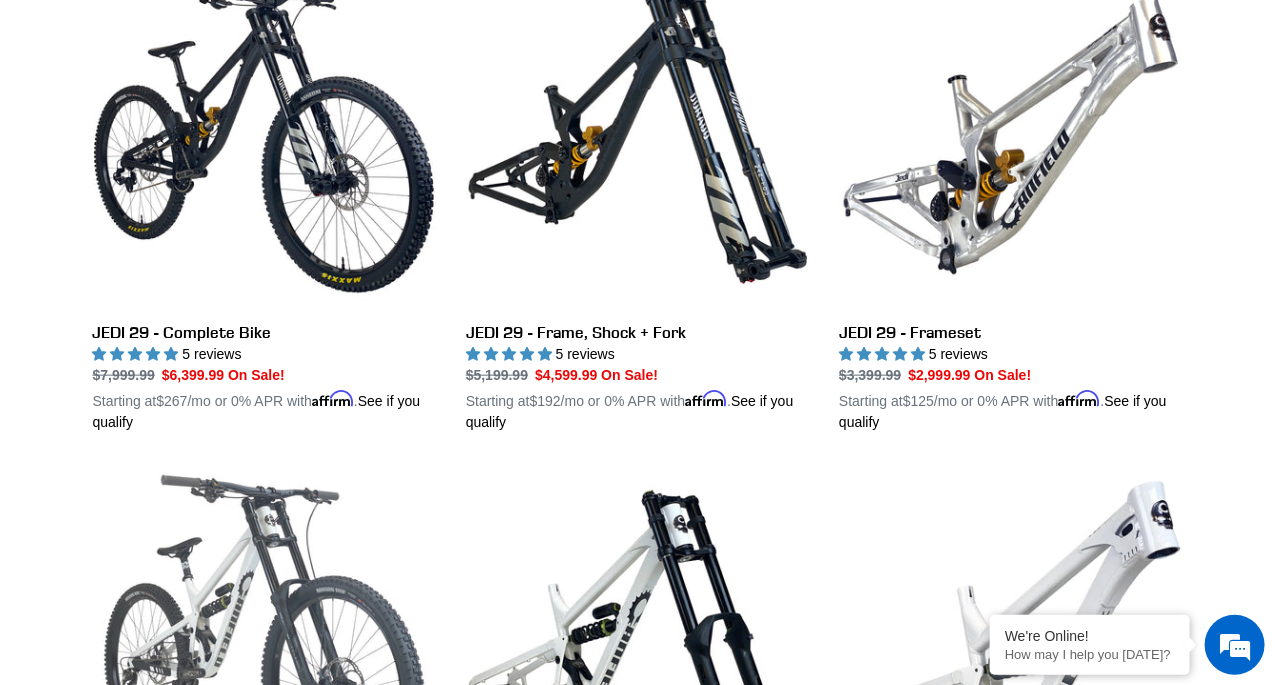 scroll, scrollTop: 752, scrollLeft: 0, axis: vertical 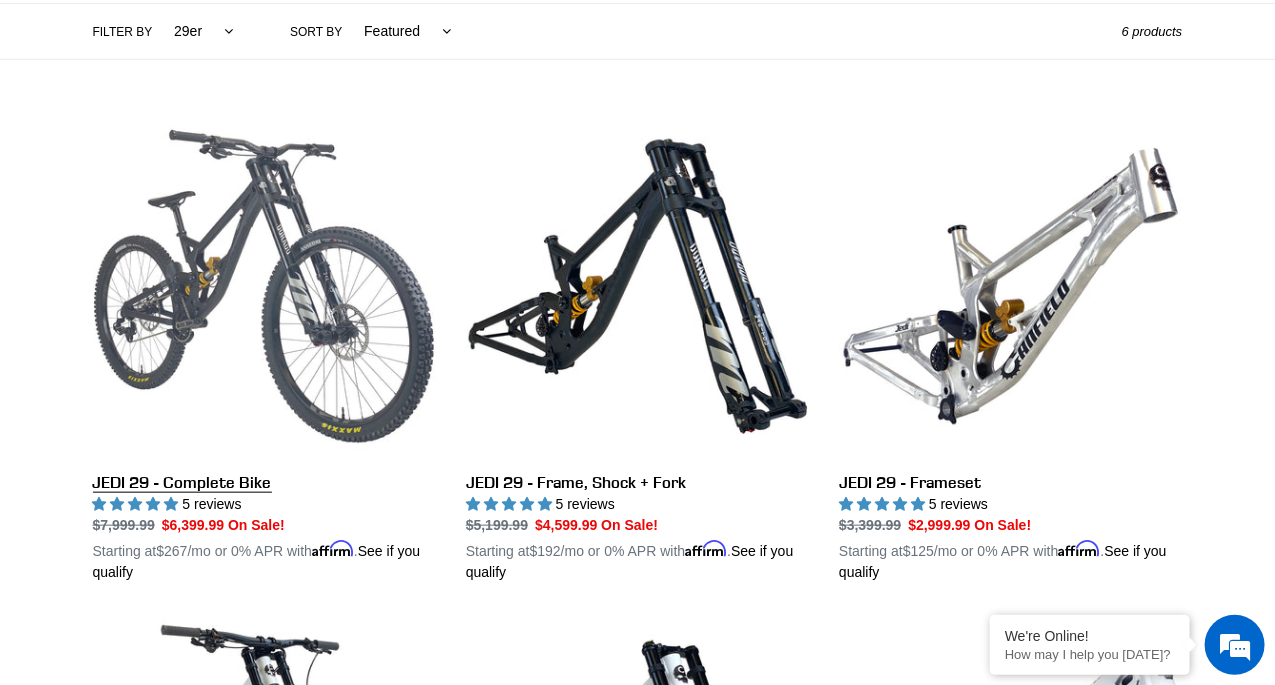 click on "JEDI 29 - Complete Bike" at bounding box center (264, 349) 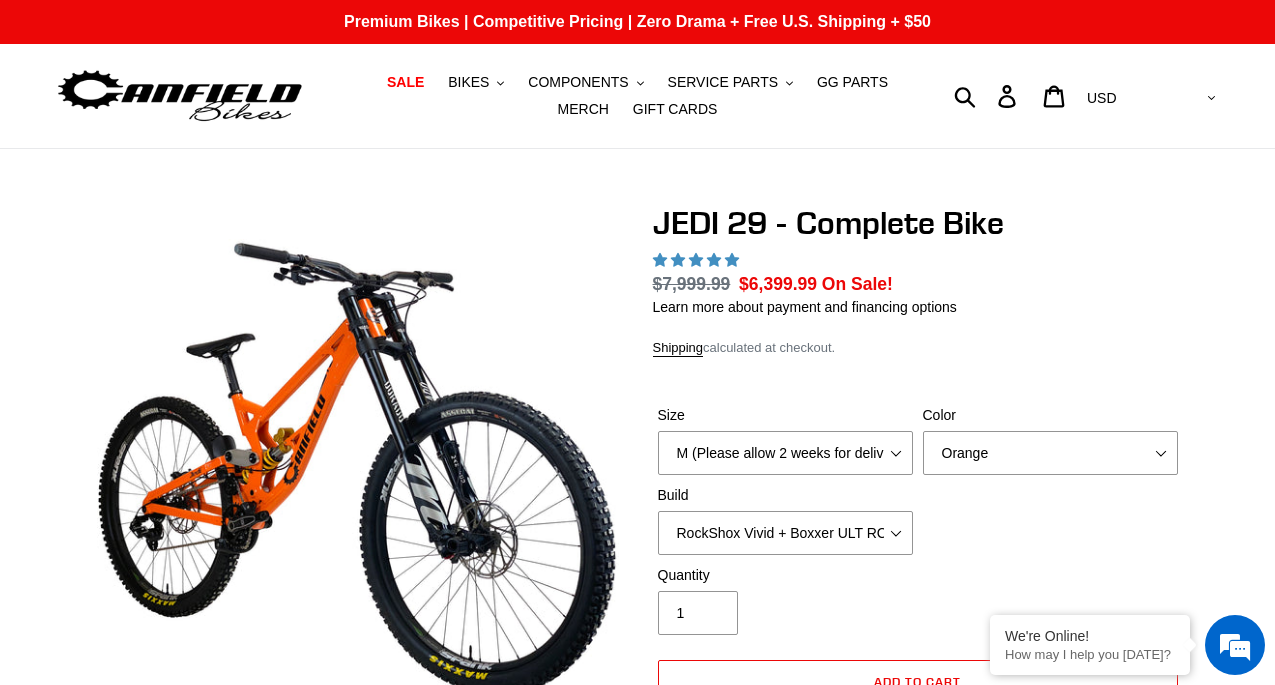 scroll, scrollTop: 0, scrollLeft: 0, axis: both 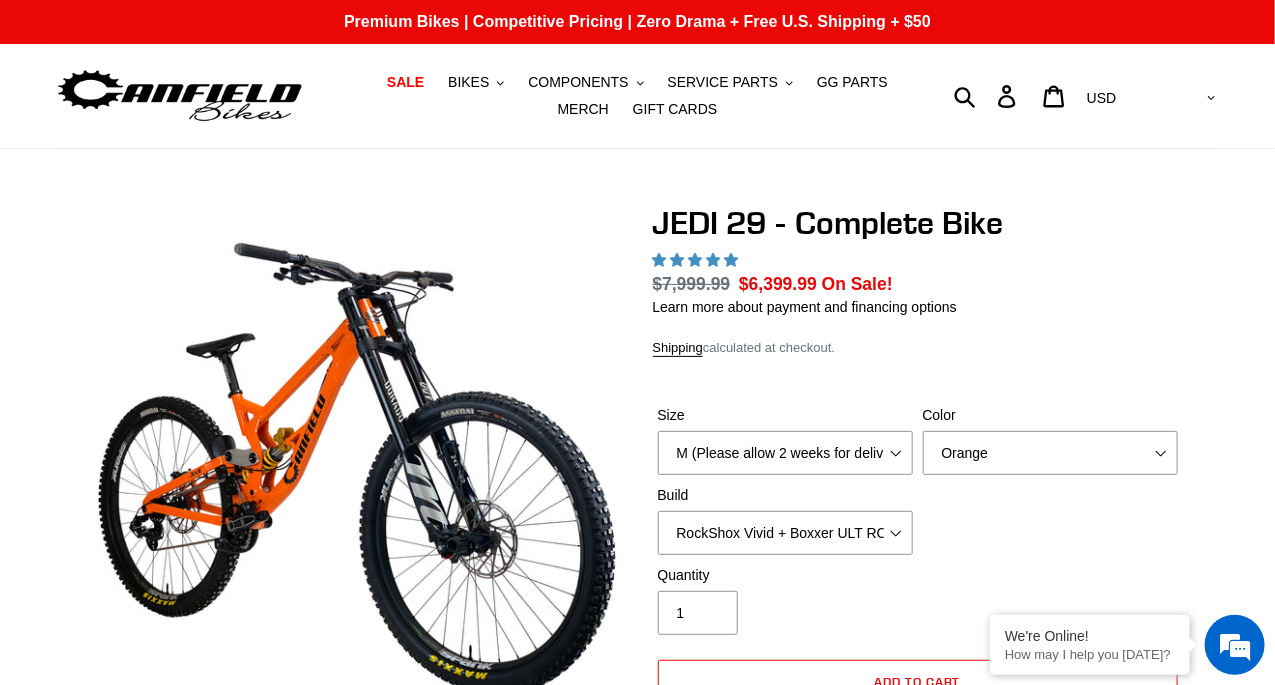 select on "highest-rating" 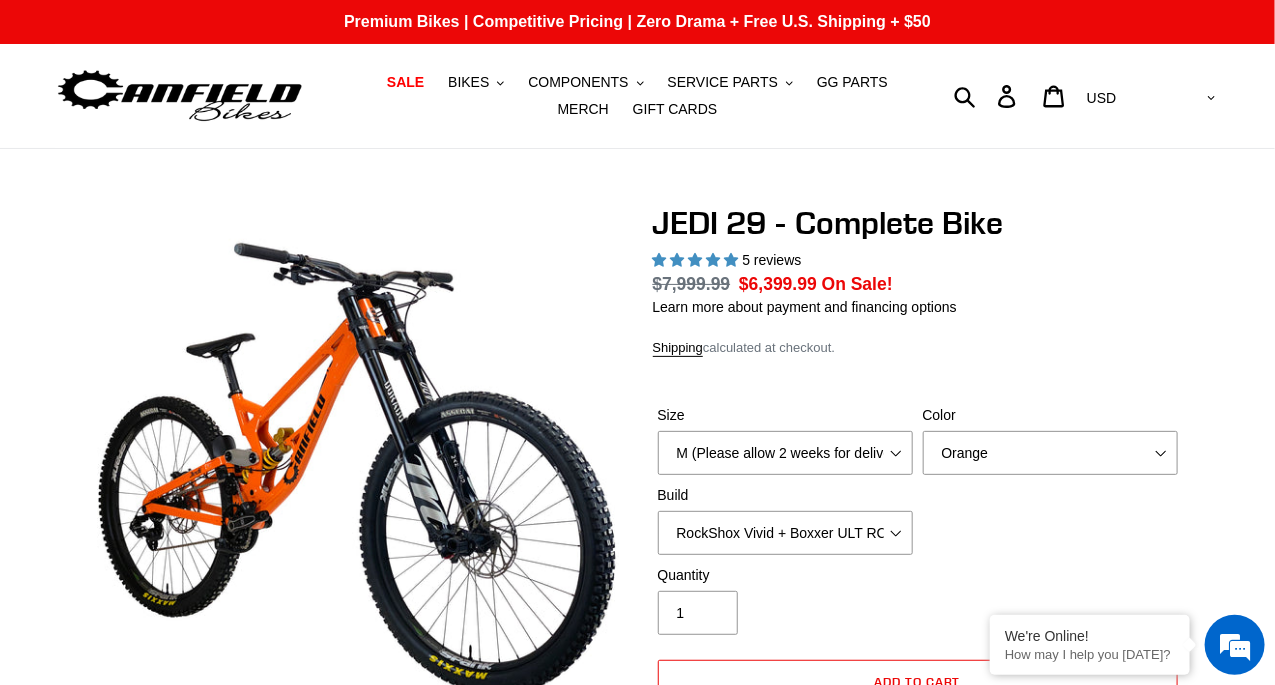 scroll, scrollTop: 0, scrollLeft: 0, axis: both 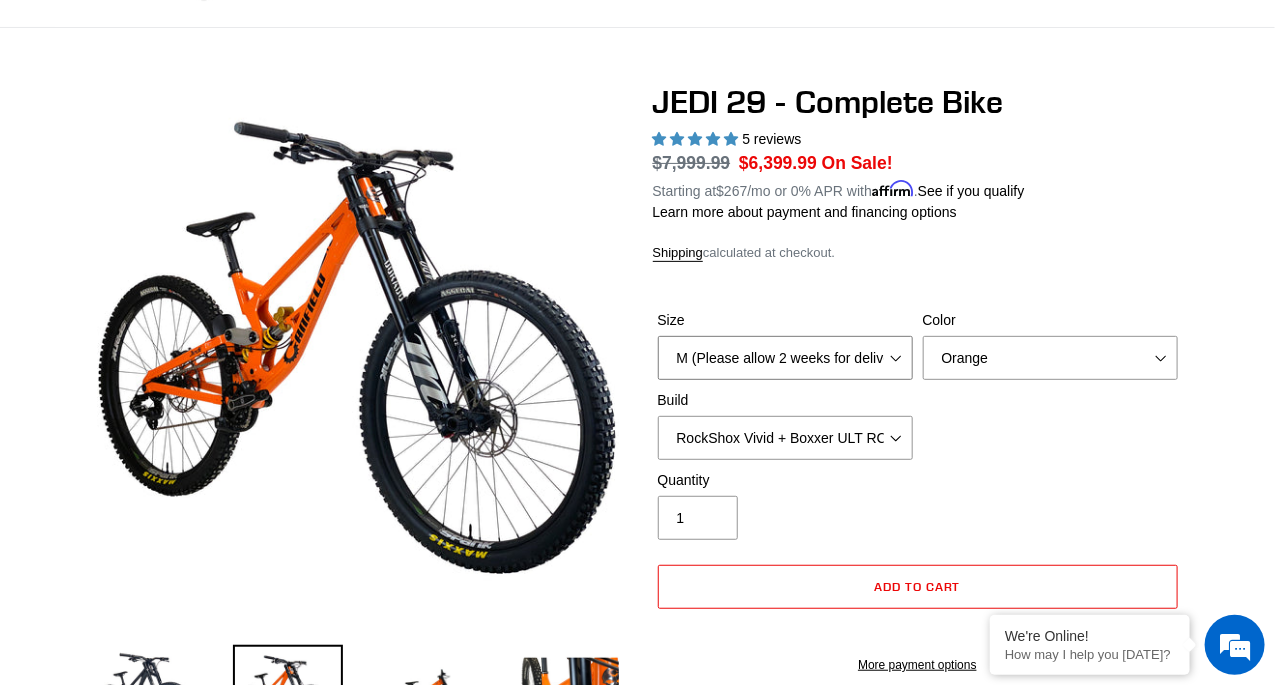 click on "M (Please allow 2 weeks for delivery)
L (Please allow 2 weeks for delivery)
XL (Please allow 2 weeks for delivery)" at bounding box center [785, 358] 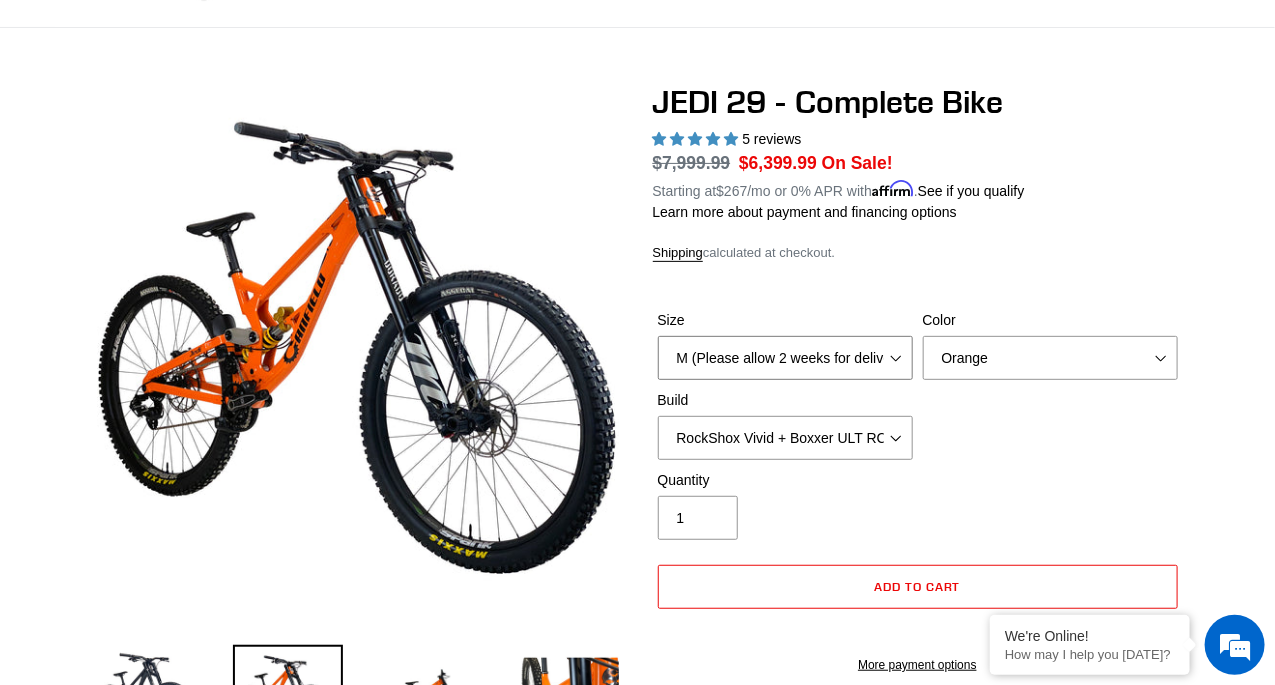 select on "L (Please allow 2 weeks for delivery)" 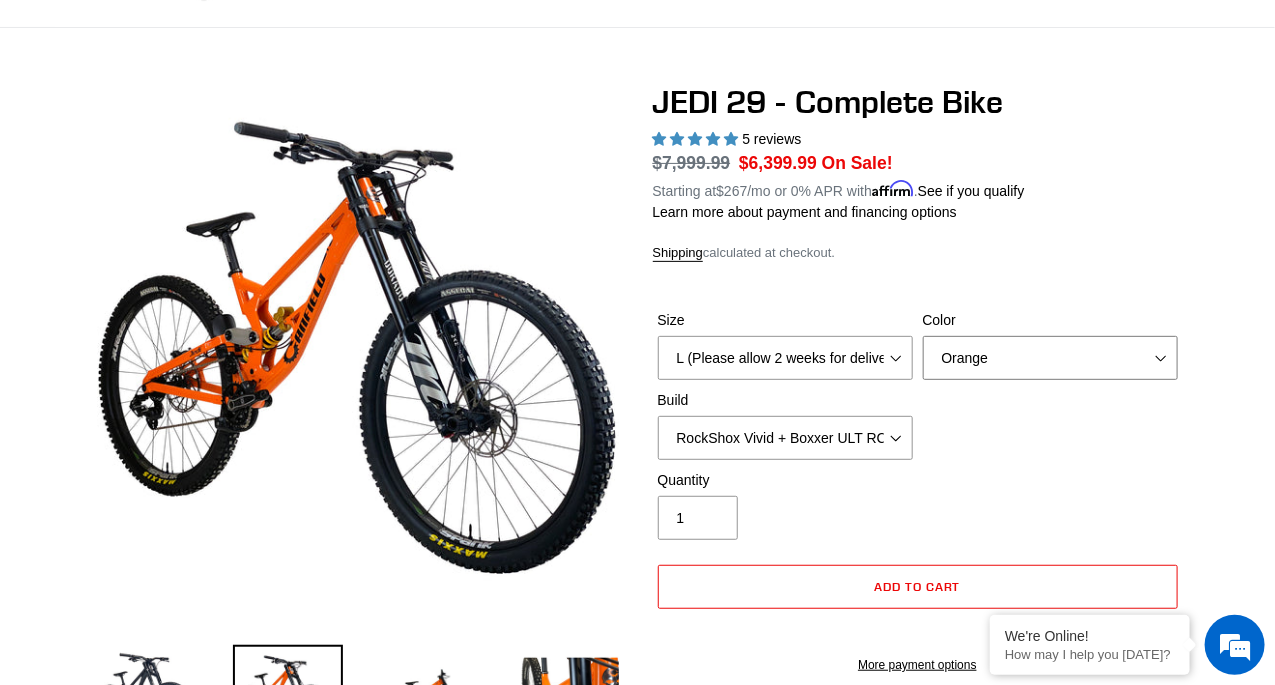 click on "Orange
Stealth Black
Raw" at bounding box center (1050, 358) 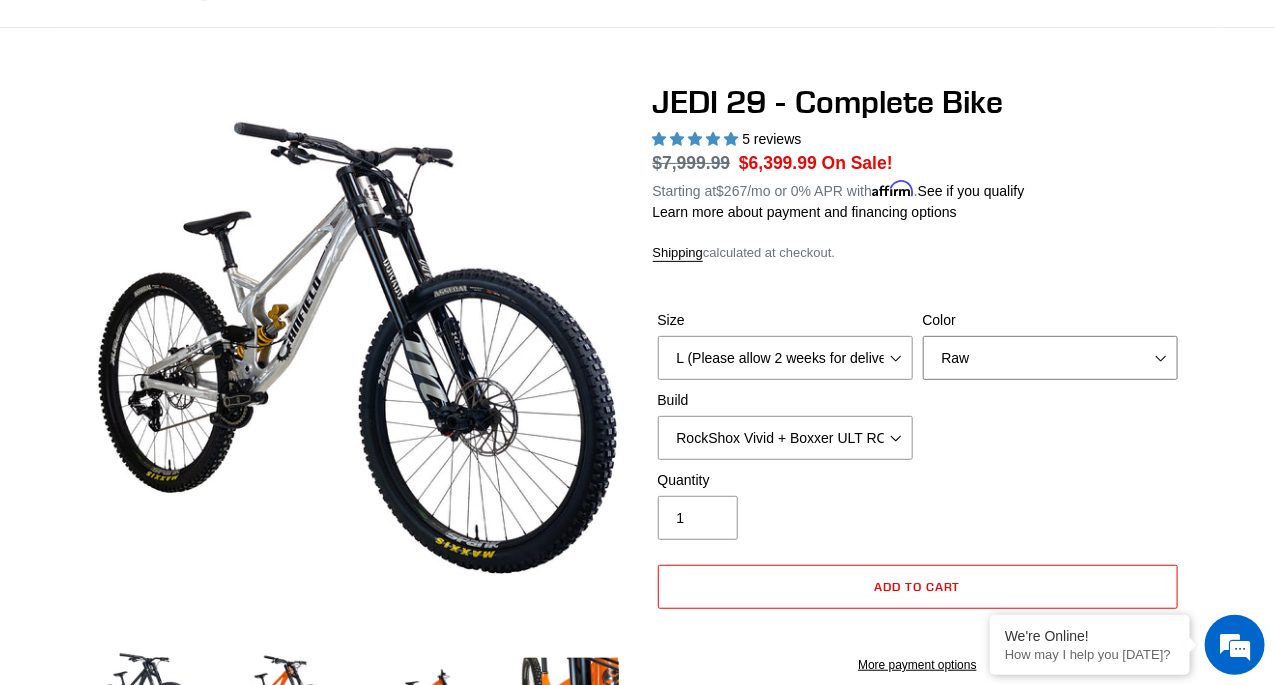 click on "Orange
Stealth Black
Raw" at bounding box center [1050, 358] 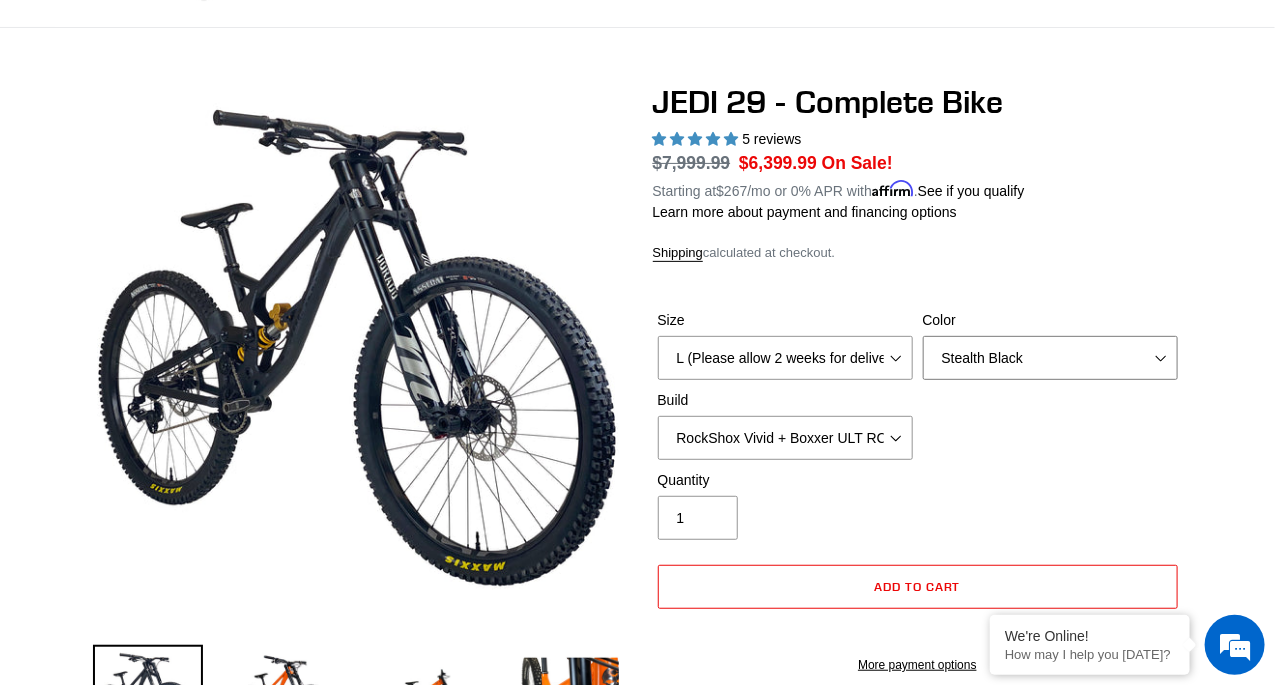 click on "Orange
Stealth Black
Raw" at bounding box center (1050, 358) 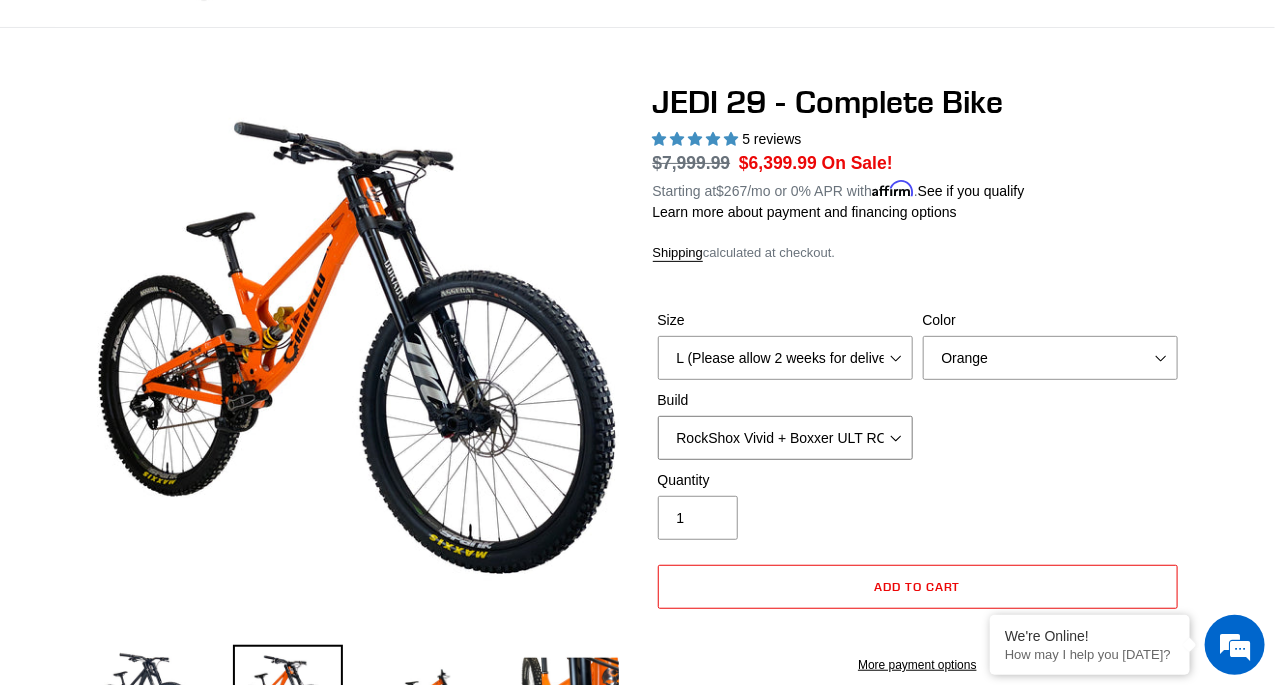 click on "RockShox Vivid + Boxxer ULT RC2 C3 200 + SRAM XO
RockShox Vivid + Boxxer ULT RC2 C3 200 + Shimano
Fox DHX2 + Fox 40 Float Grip 2 203 + SRAM XO
Fox DHX2 + Fox 40 Float Grip 2 203 + Shimano
EXT eStoria LOK V3 + EXT Vaia 200 + SRAM XO
EXT eStoria LOK V3 + EXT Vaia 200 + Shimano" at bounding box center [785, 438] 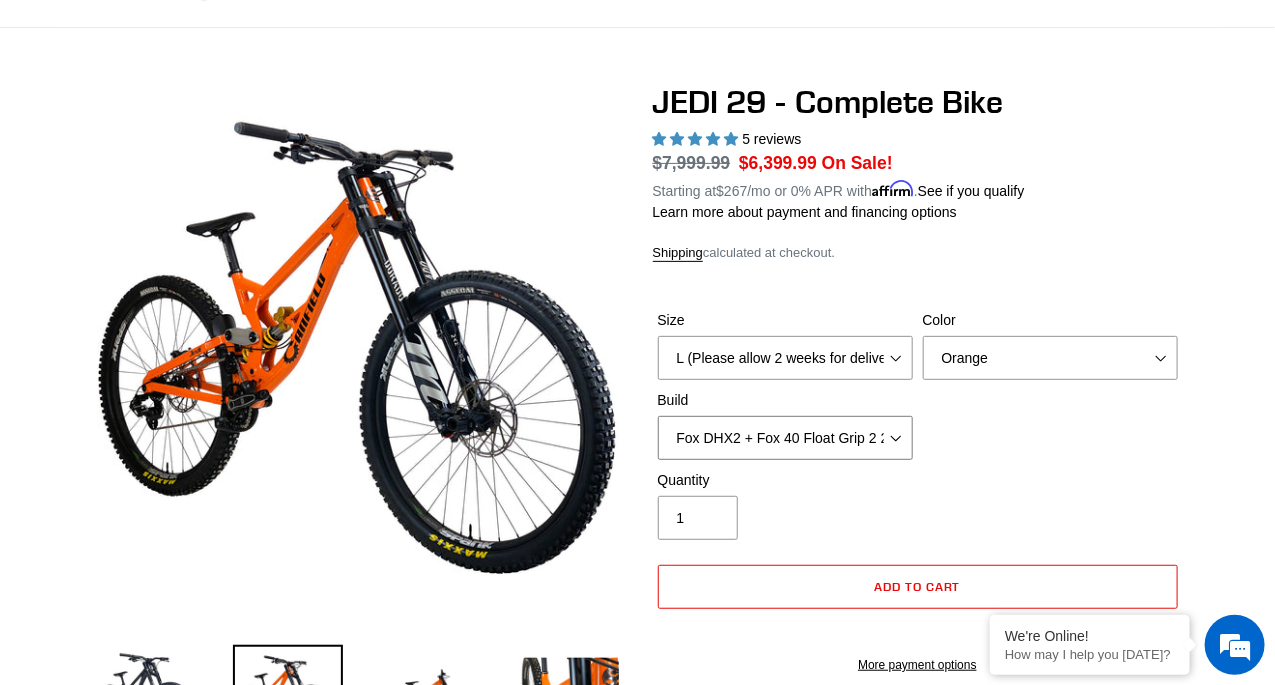 click on "RockShox Vivid + Boxxer ULT RC2 C3 200 + SRAM XO
RockShox Vivid + Boxxer ULT RC2 C3 200 + Shimano
Fox DHX2 + Fox 40 Float Grip 2 203 + SRAM XO
Fox DHX2 + Fox 40 Float Grip 2 203 + Shimano
EXT eStoria LOK V3 + EXT Vaia 200 + SRAM XO
EXT eStoria LOK V3 + EXT Vaia 200 + Shimano" at bounding box center [785, 438] 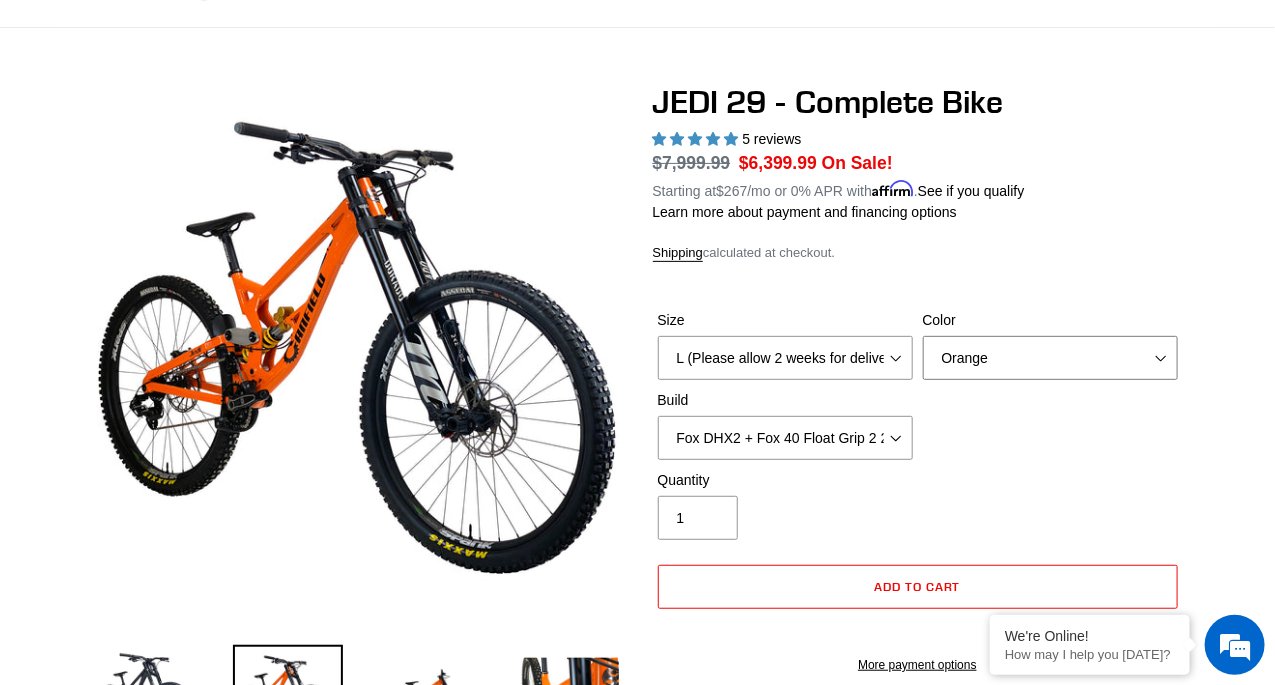click on "Orange
Stealth Black
Raw" at bounding box center [1050, 358] 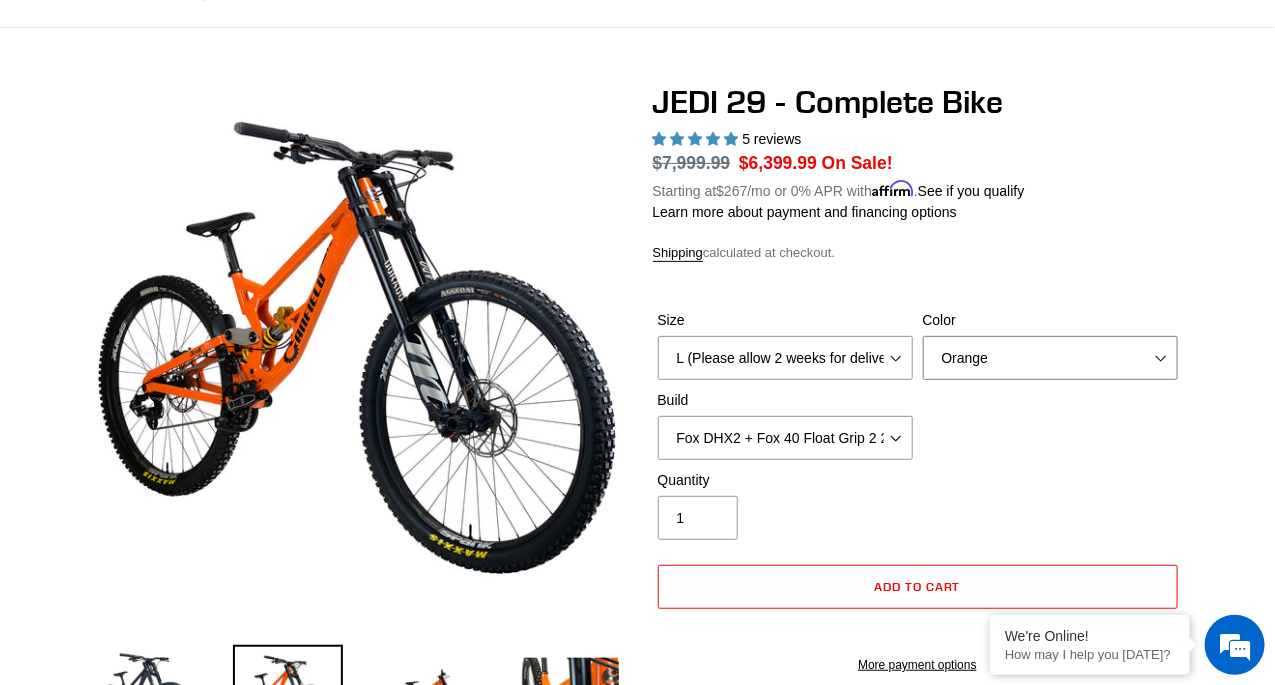 select on "Stealth Black" 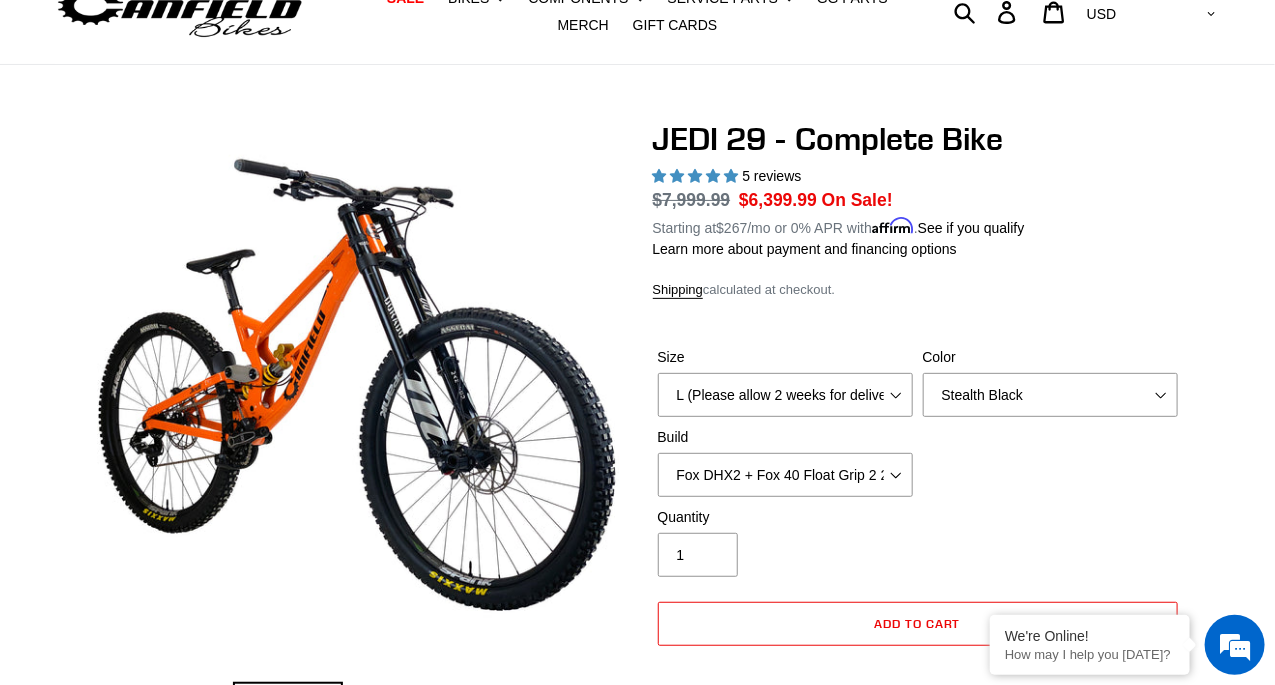 scroll, scrollTop: 0, scrollLeft: 0, axis: both 